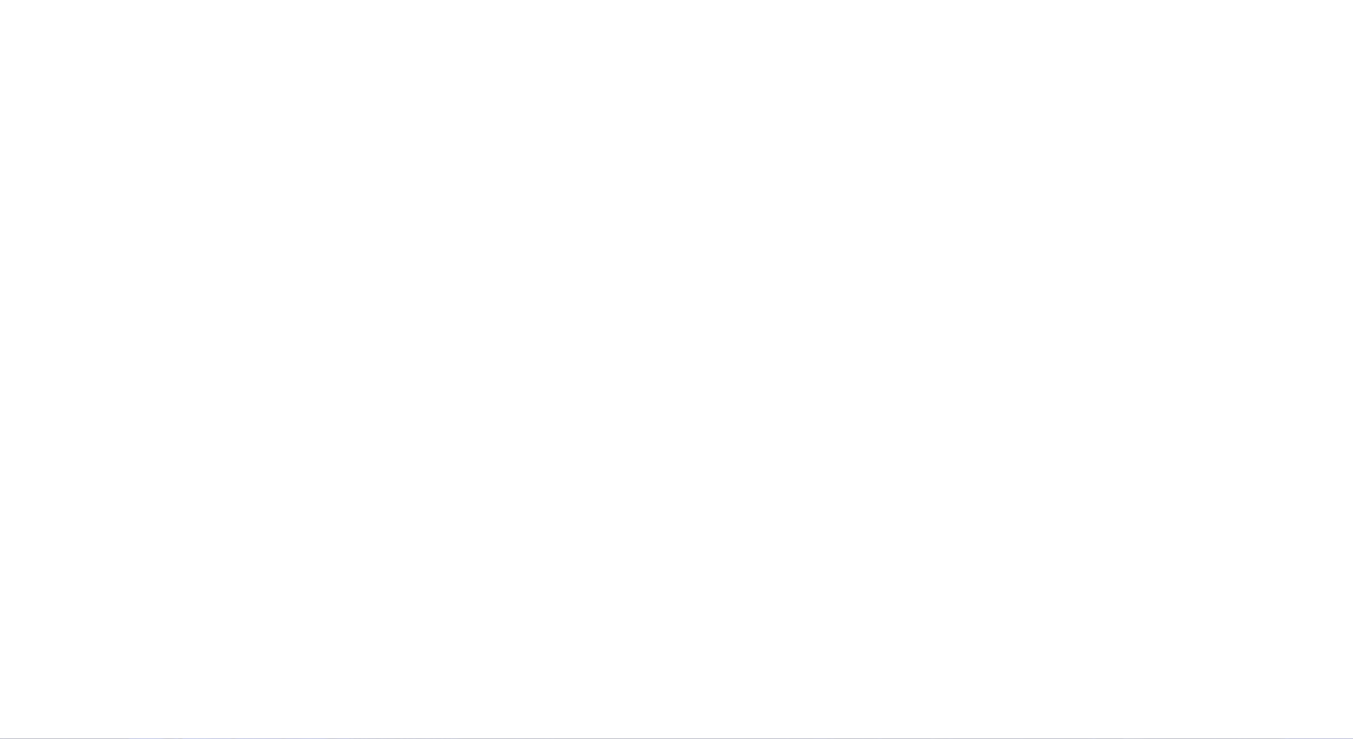 scroll, scrollTop: 0, scrollLeft: 0, axis: both 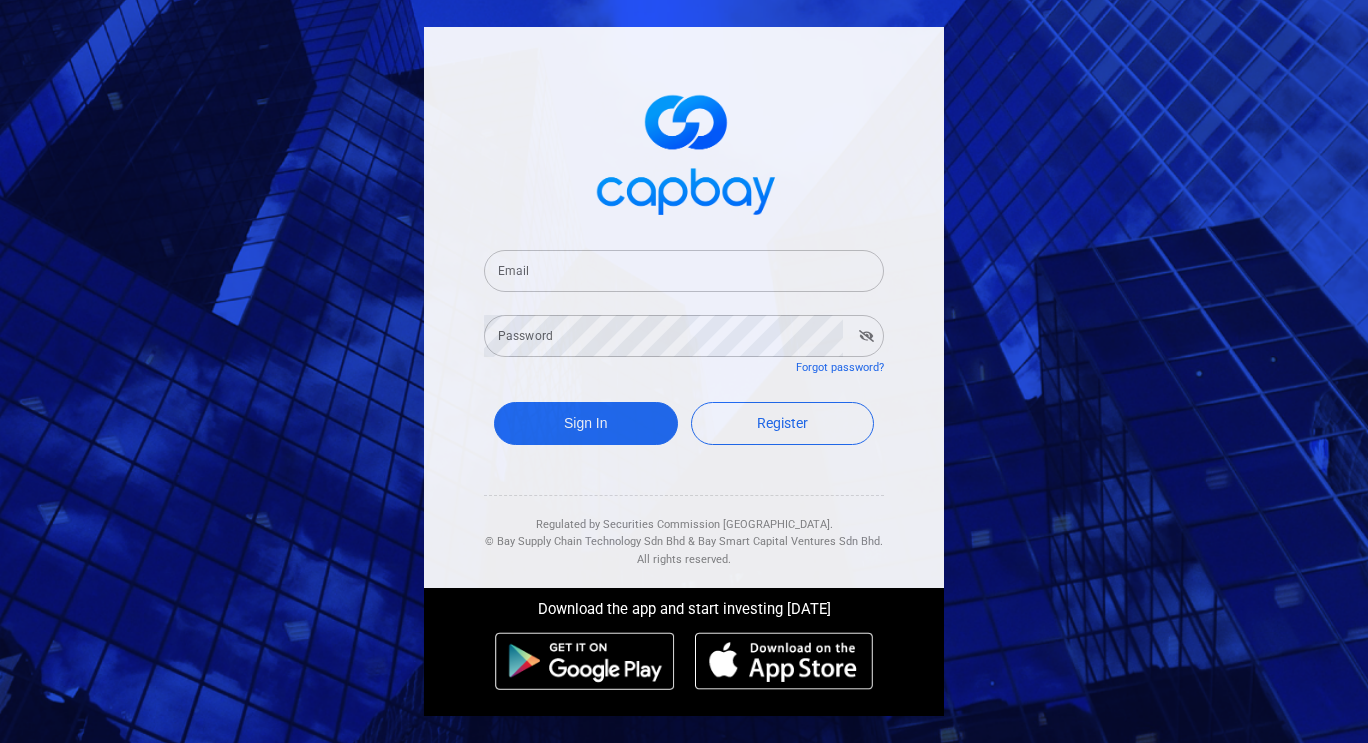 click on "Email" at bounding box center (684, 271) 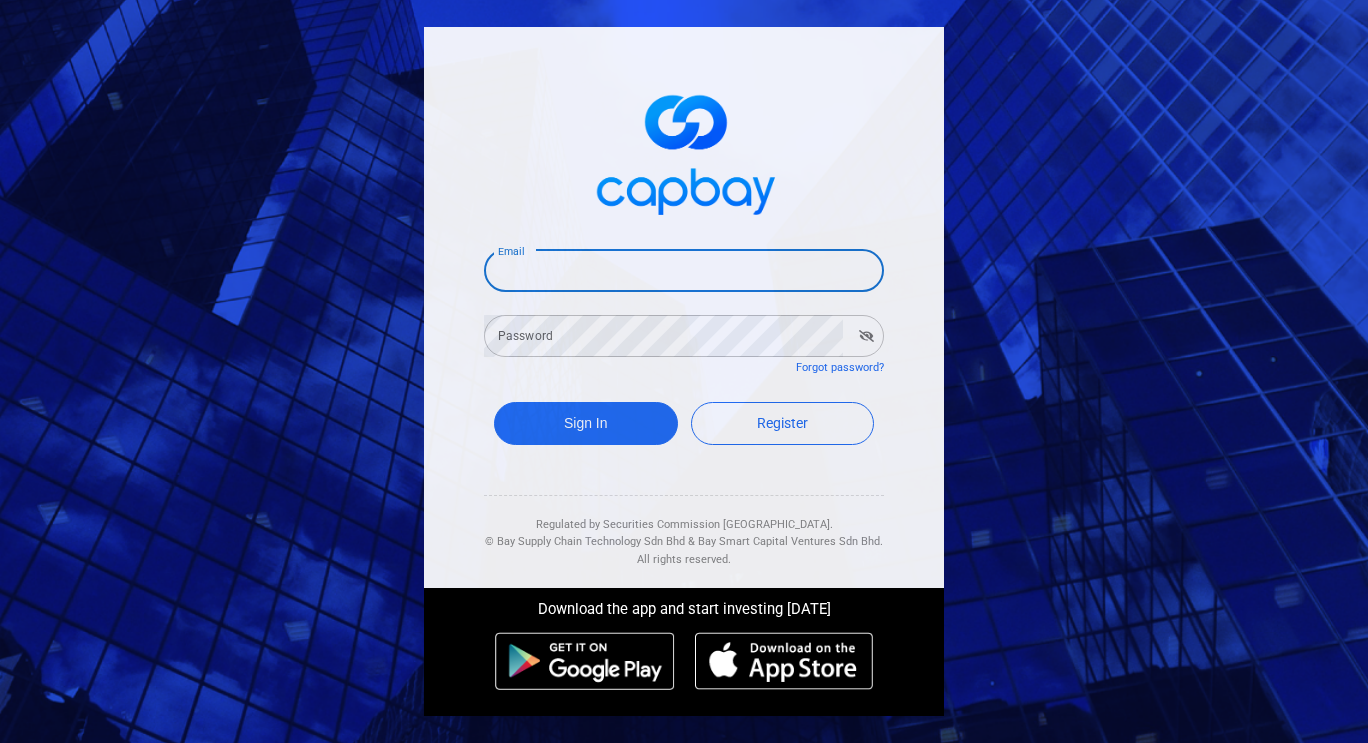type on "[EMAIL_ADDRESS][DOMAIN_NAME]" 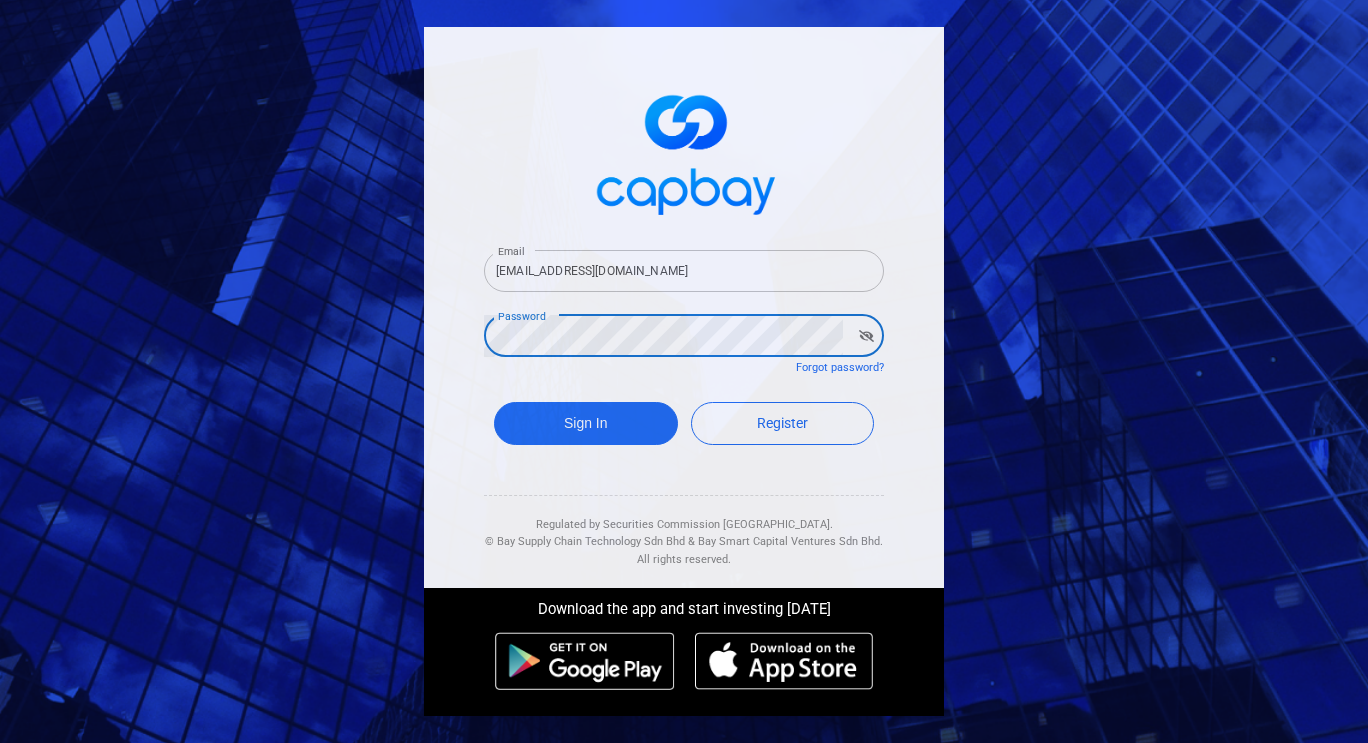 click on "Sign In" at bounding box center [586, 423] 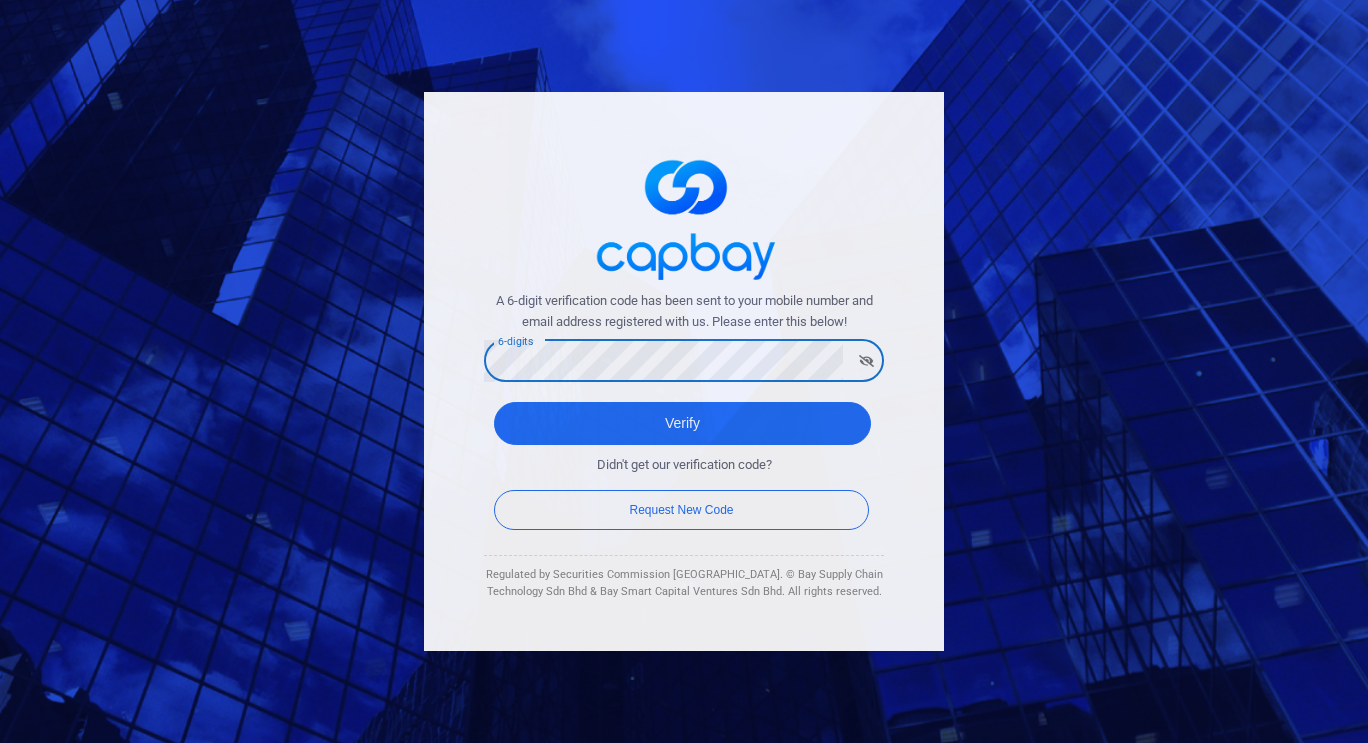 click on "Verify" at bounding box center (682, 423) 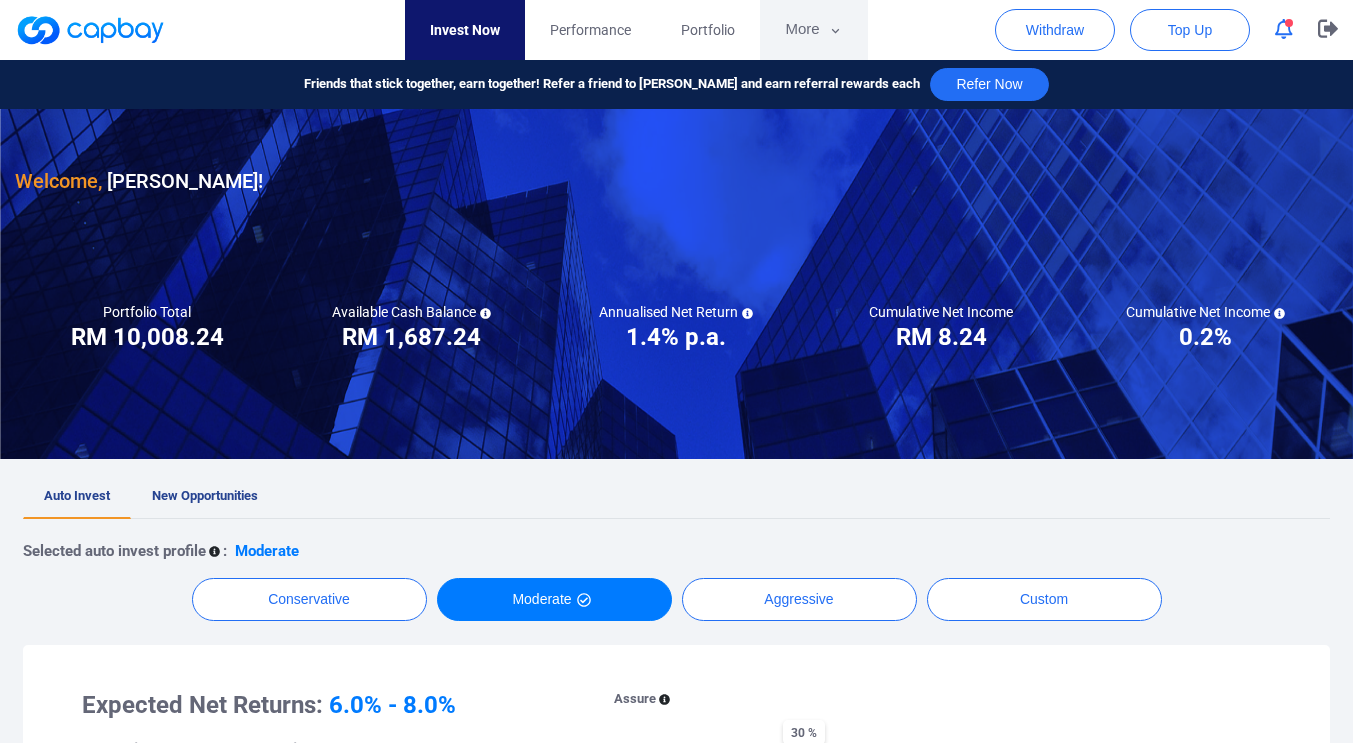 click on "More" at bounding box center (813, 30) 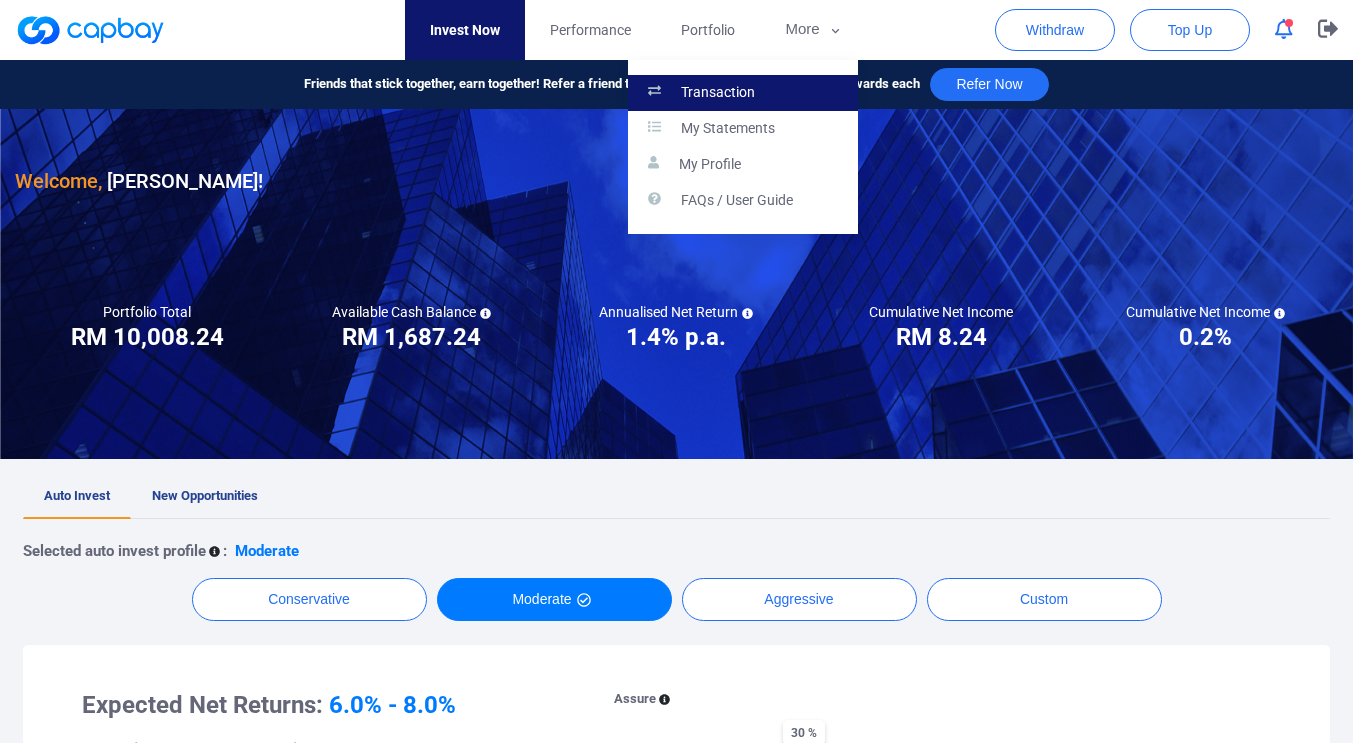click on "Transaction" at bounding box center [718, 93] 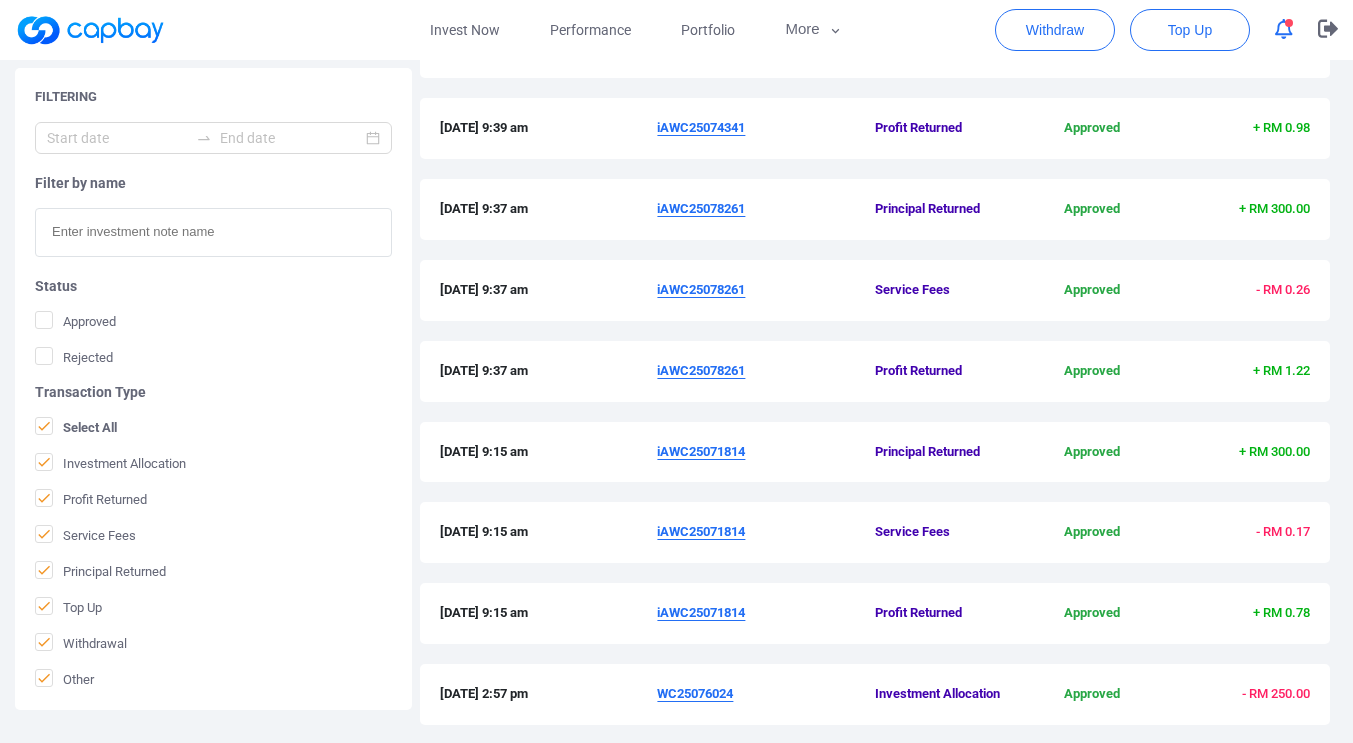 scroll, scrollTop: 672, scrollLeft: 0, axis: vertical 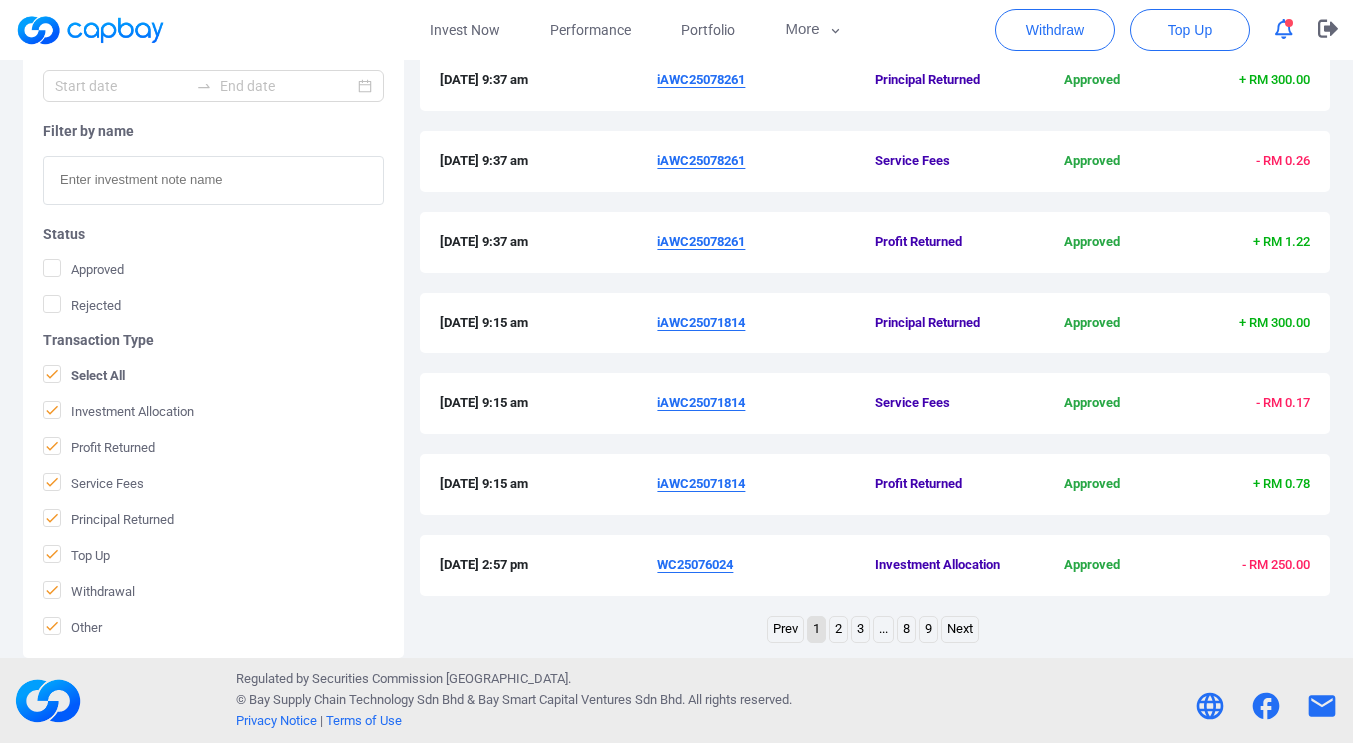 click on "Prev 1 2 3 ... 8 9 Next" at bounding box center [875, 632] 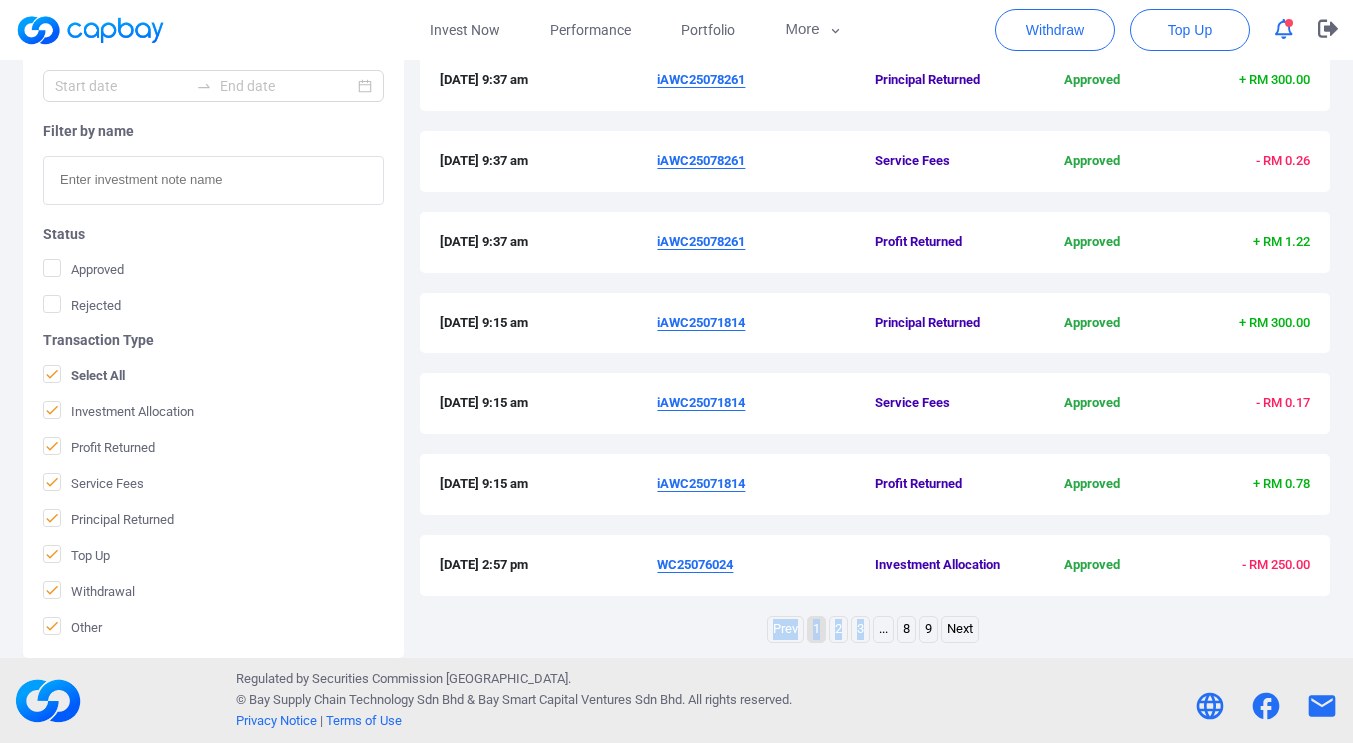 click on "Prev 1 2 3 ... 8 9 Next" at bounding box center [875, 632] 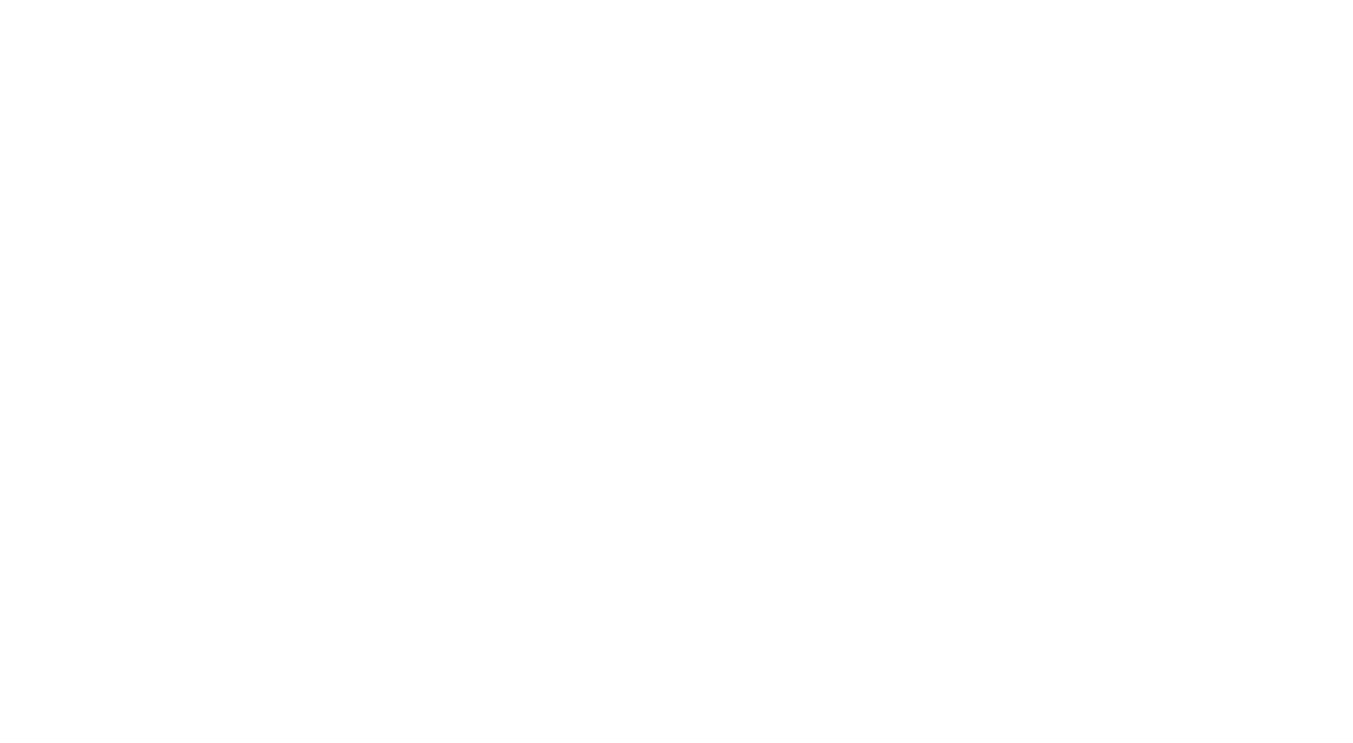 scroll, scrollTop: 0, scrollLeft: 0, axis: both 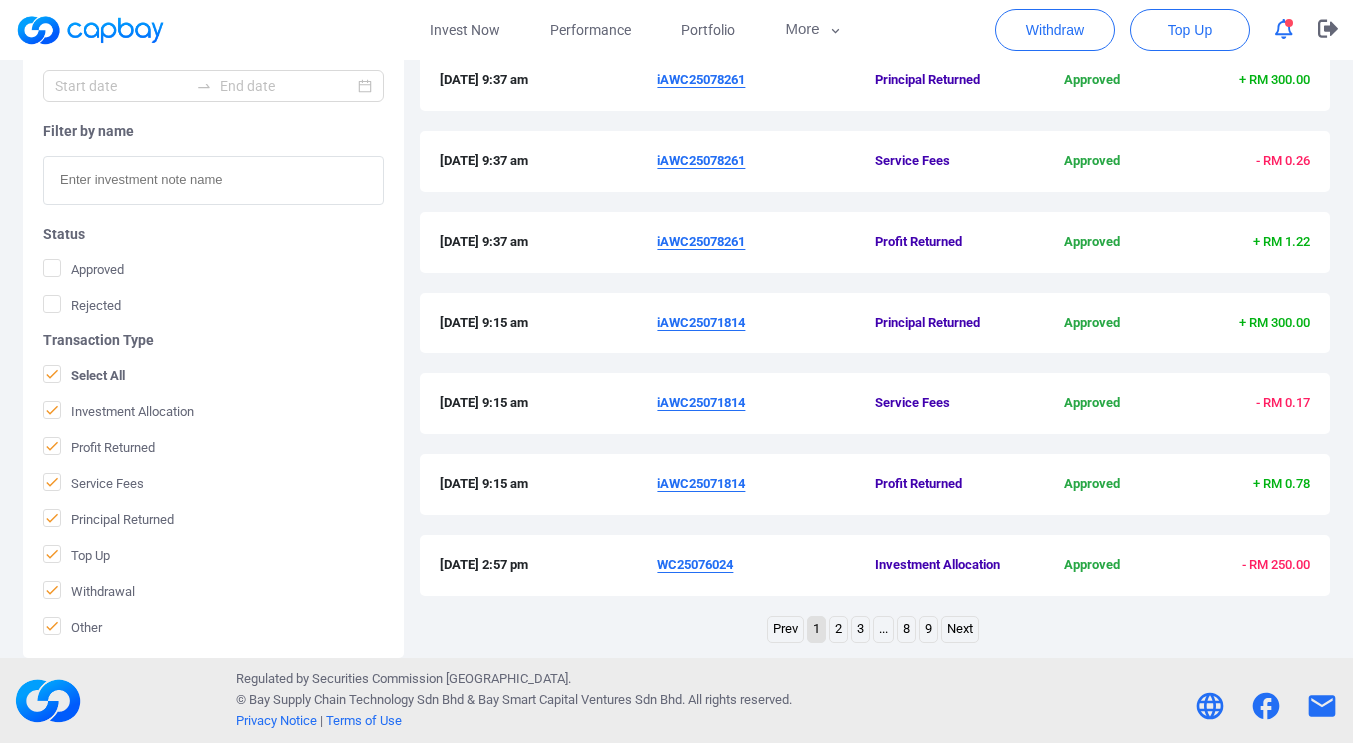 drag, startPoint x: 762, startPoint y: 485, endPoint x: 733, endPoint y: 487, distance: 29.068884 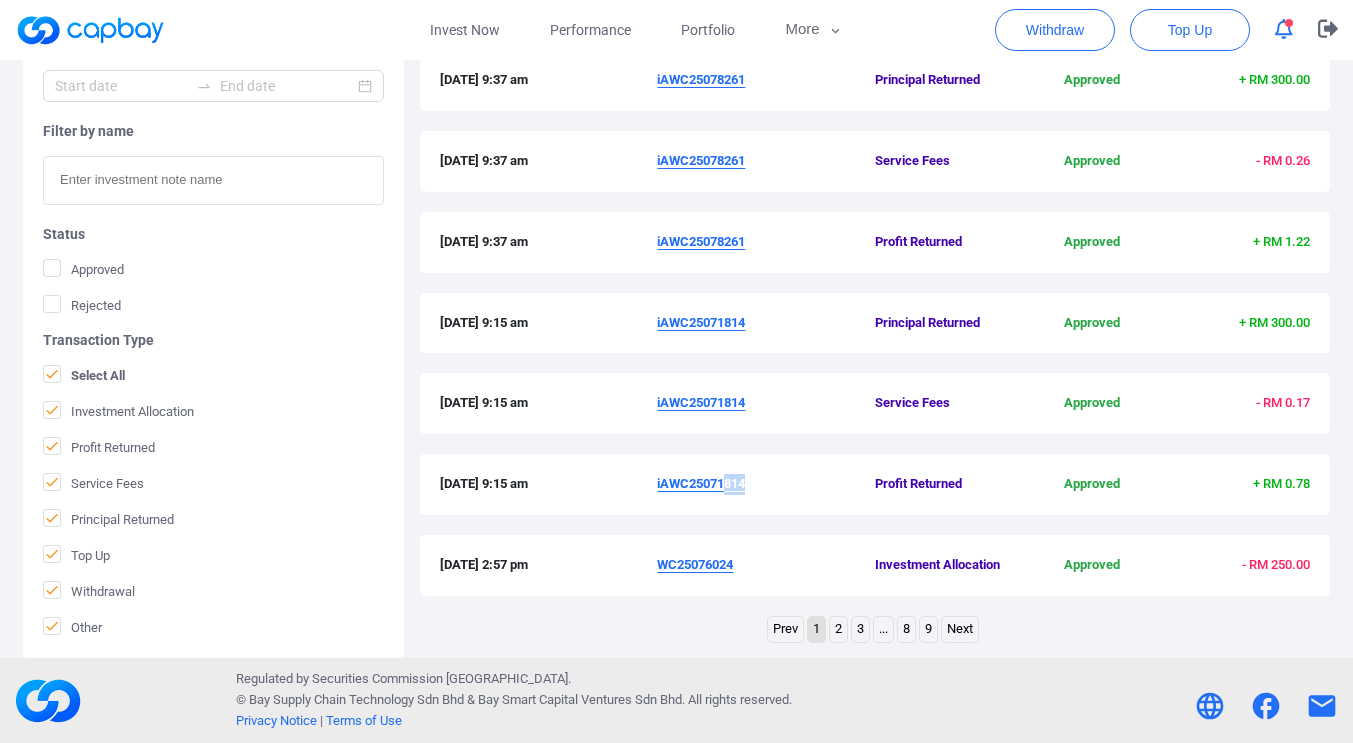drag, startPoint x: 733, startPoint y: 487, endPoint x: 673, endPoint y: 491, distance: 60.133186 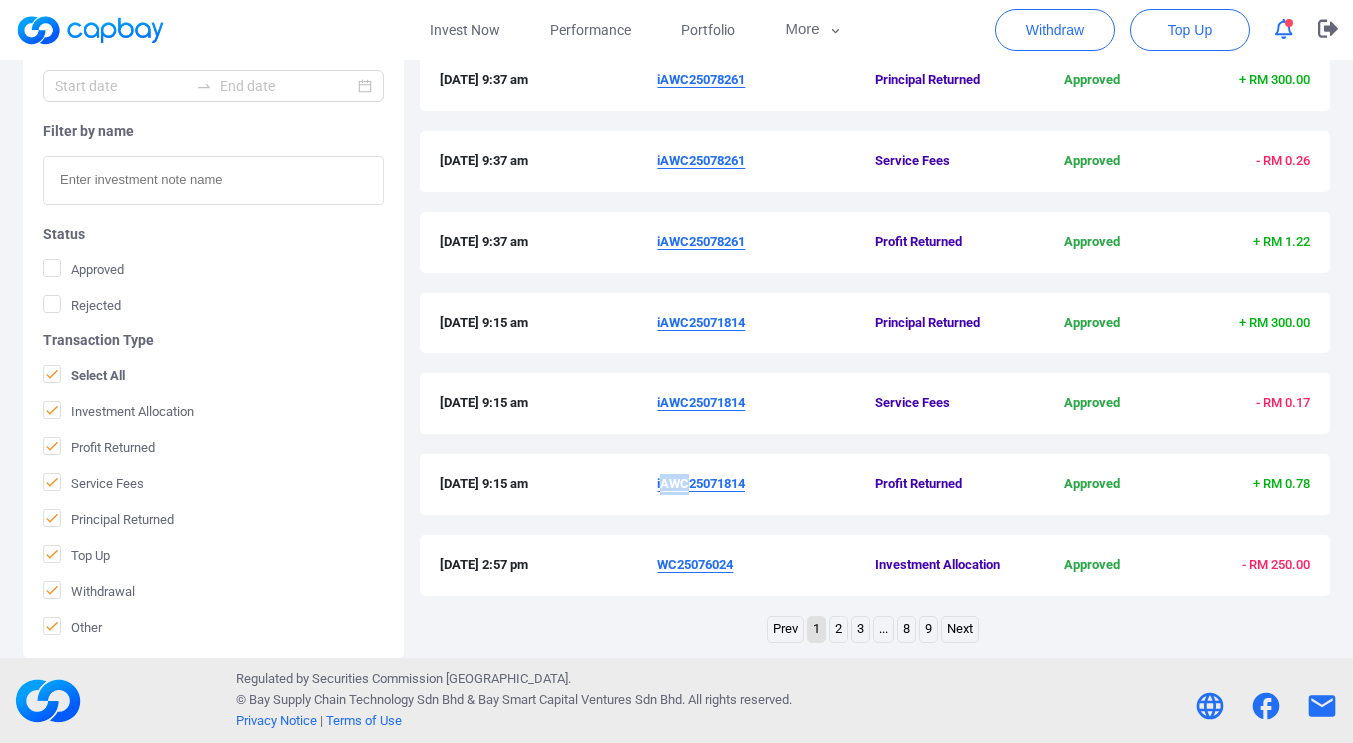 drag, startPoint x: 673, startPoint y: 491, endPoint x: 662, endPoint y: 494, distance: 11.401754 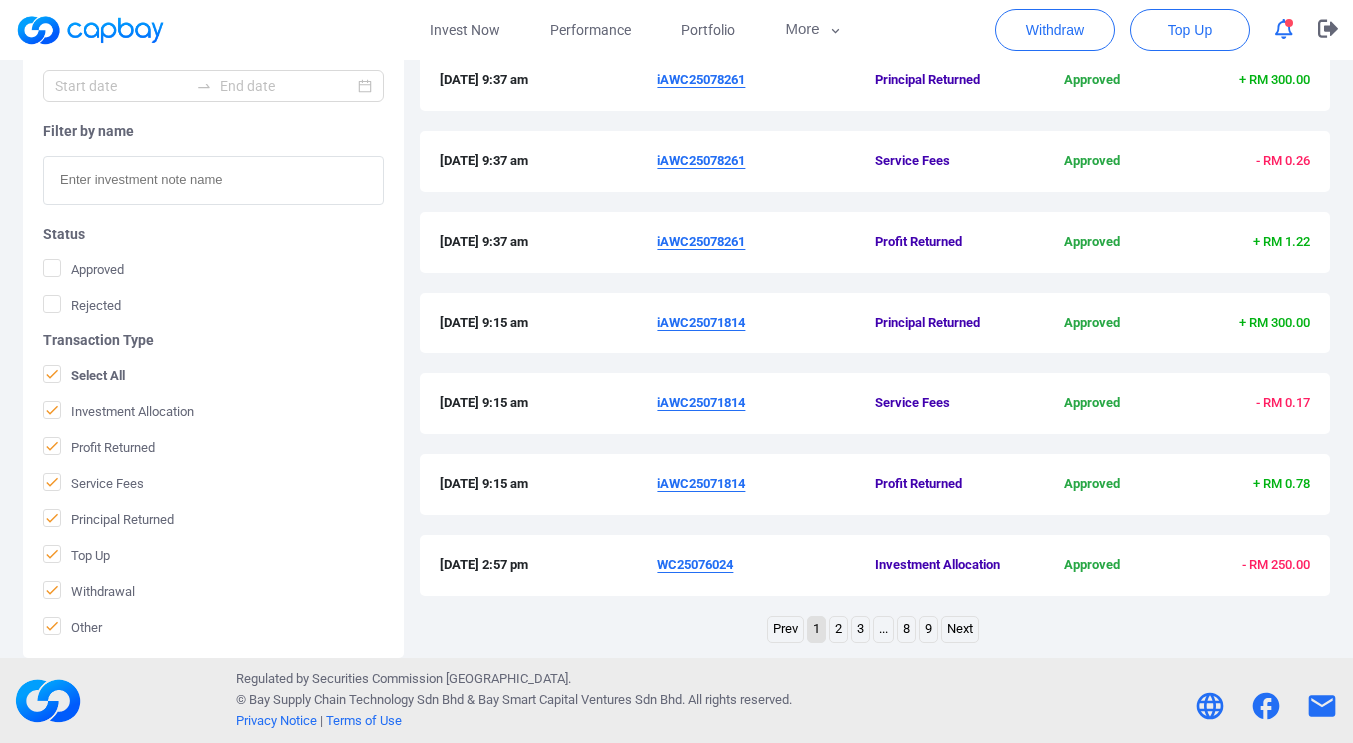 click on "24 Jul 2025 9:15 am iAWC25071814 Profit Returned Approved + RM 0.78" at bounding box center (875, 484) 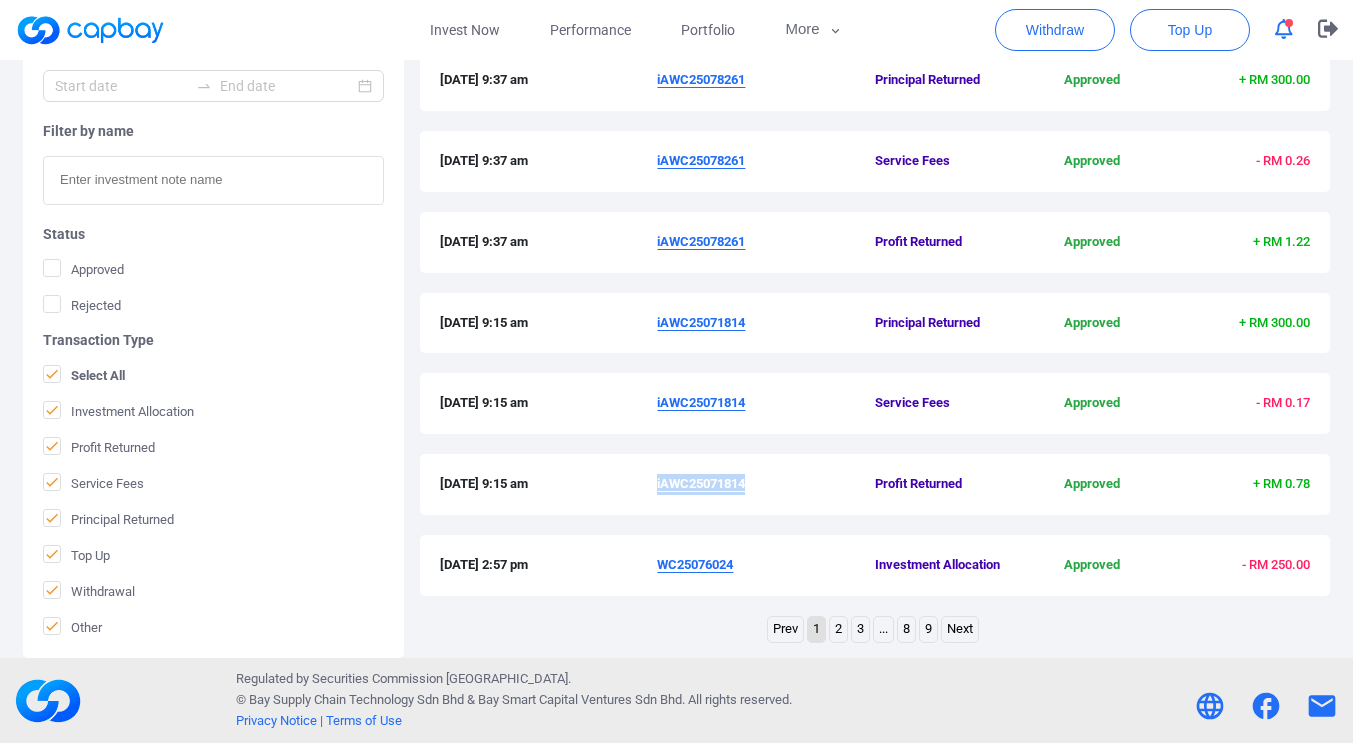 drag, startPoint x: 751, startPoint y: 479, endPoint x: 658, endPoint y: 491, distance: 93.770996 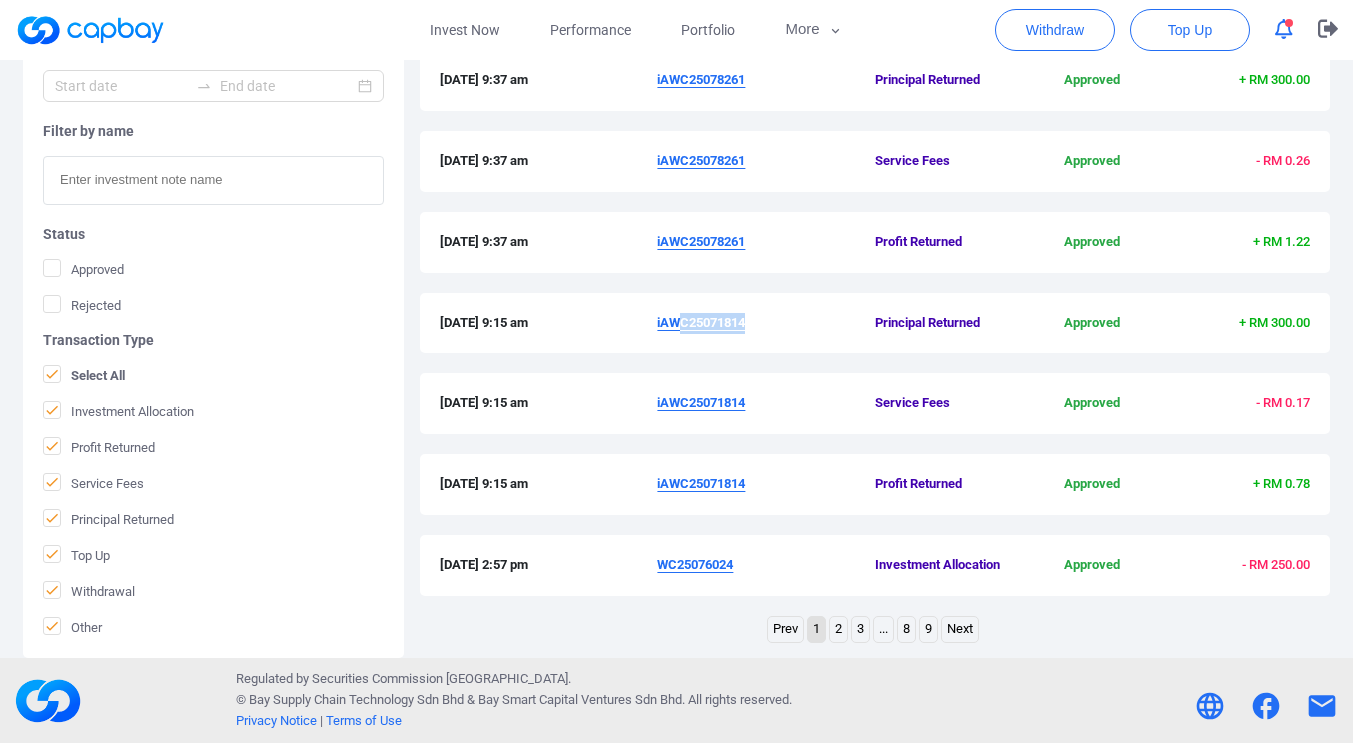 drag, startPoint x: 755, startPoint y: 322, endPoint x: 670, endPoint y: 319, distance: 85.052925 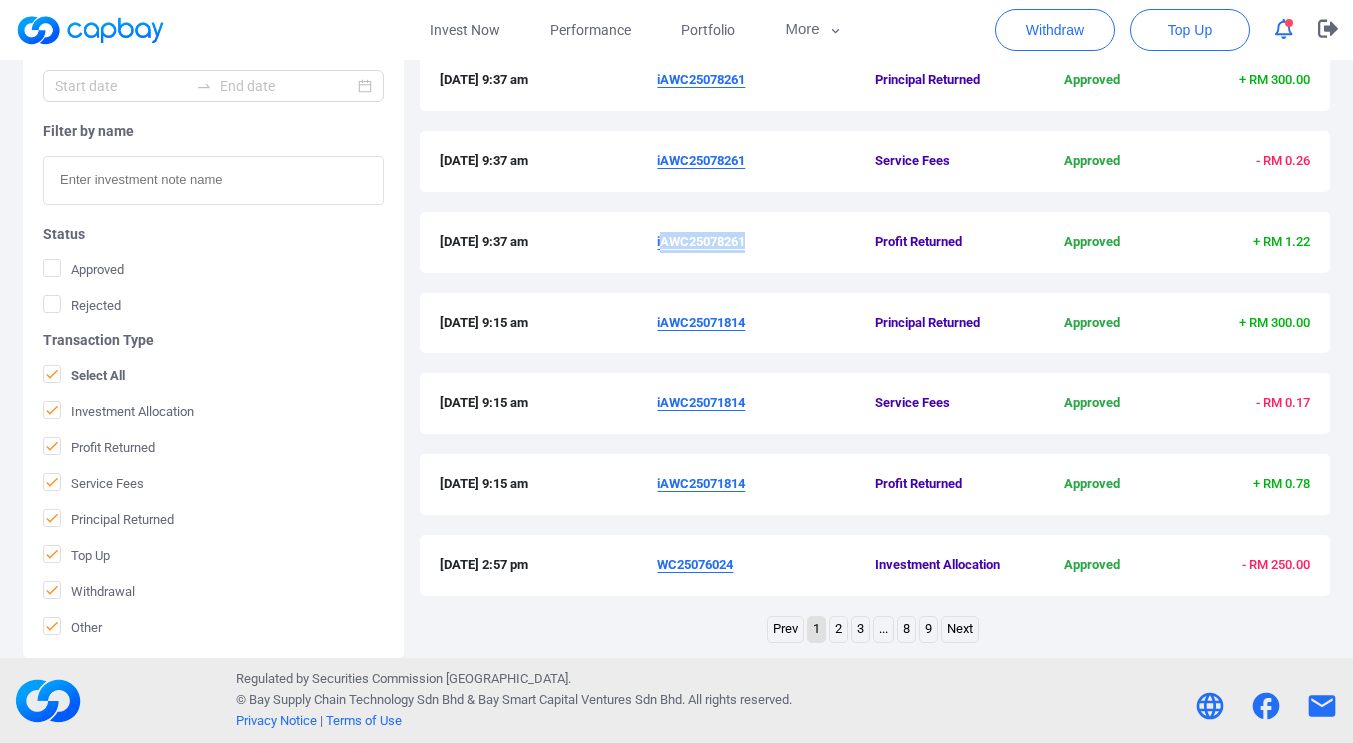 drag, startPoint x: 758, startPoint y: 240, endPoint x: 660, endPoint y: 236, distance: 98.0816 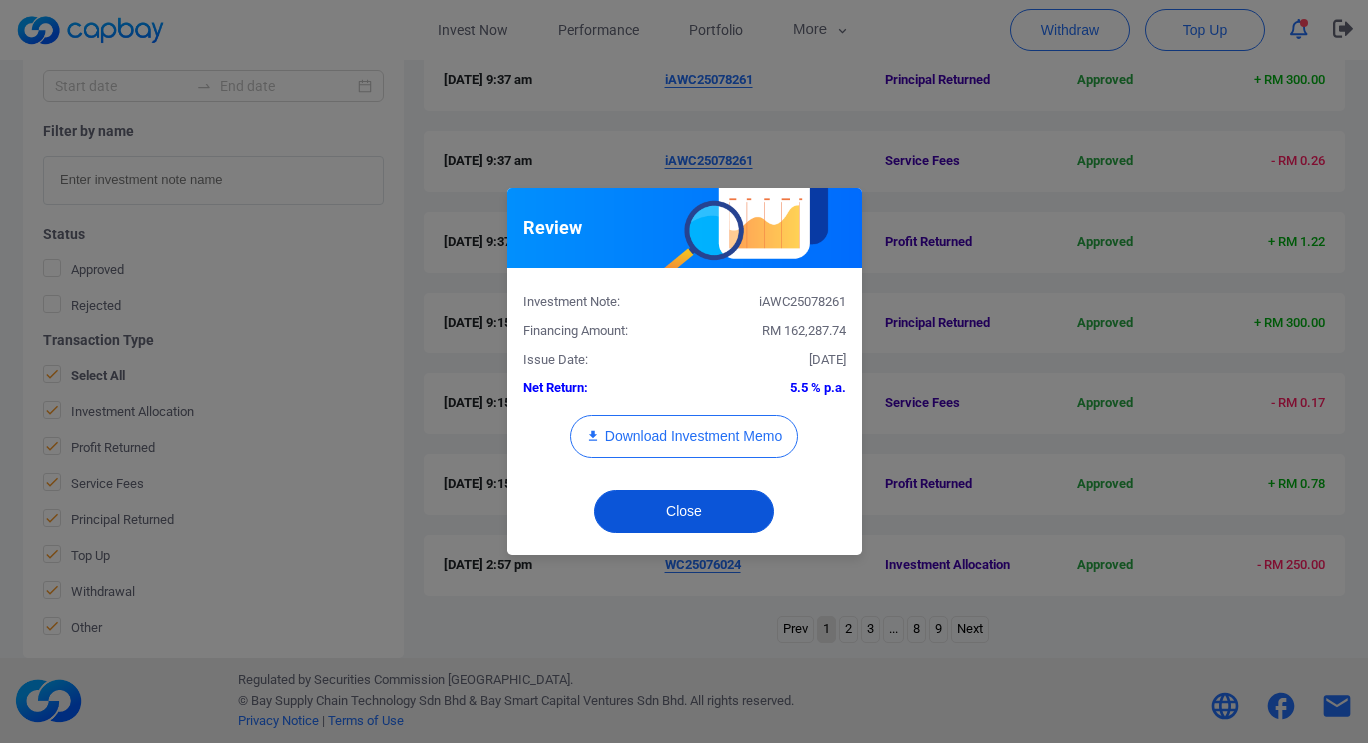 click on "Close" at bounding box center (684, 511) 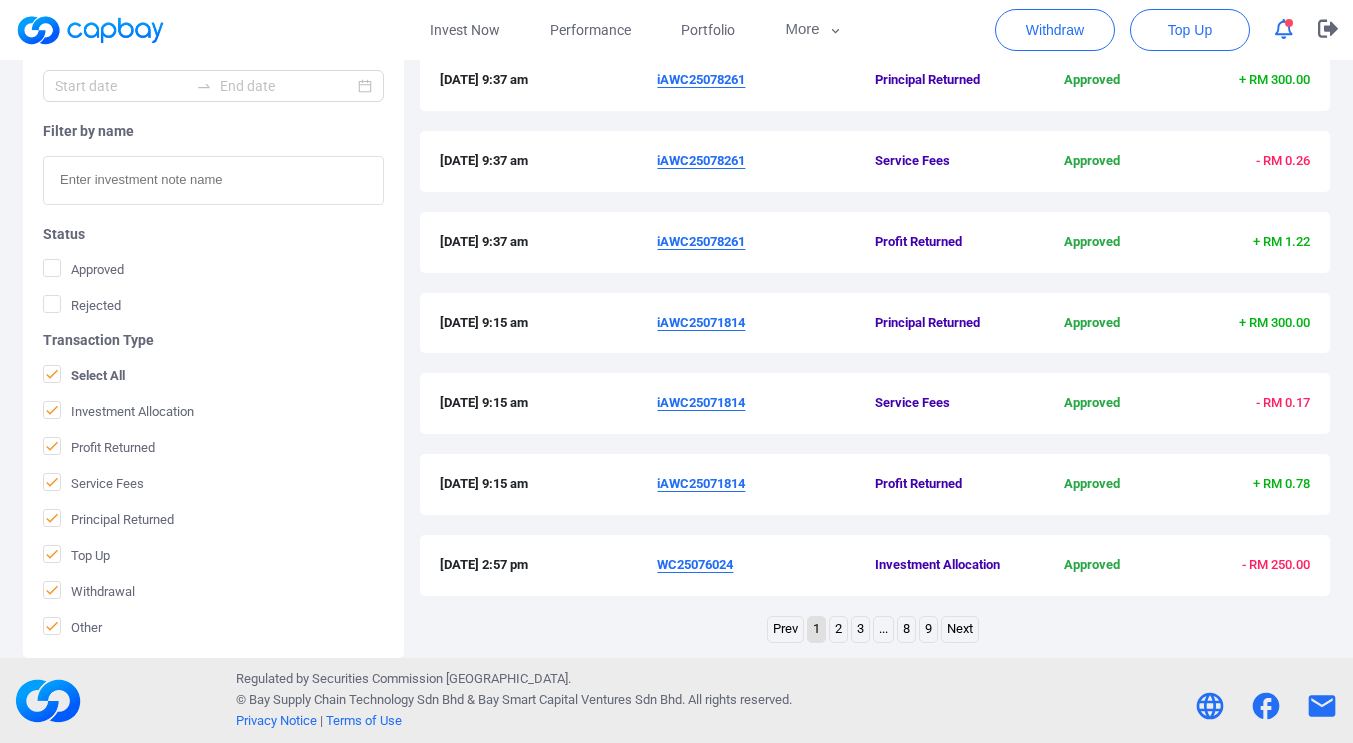click on "iAWC25078261" at bounding box center [766, 242] 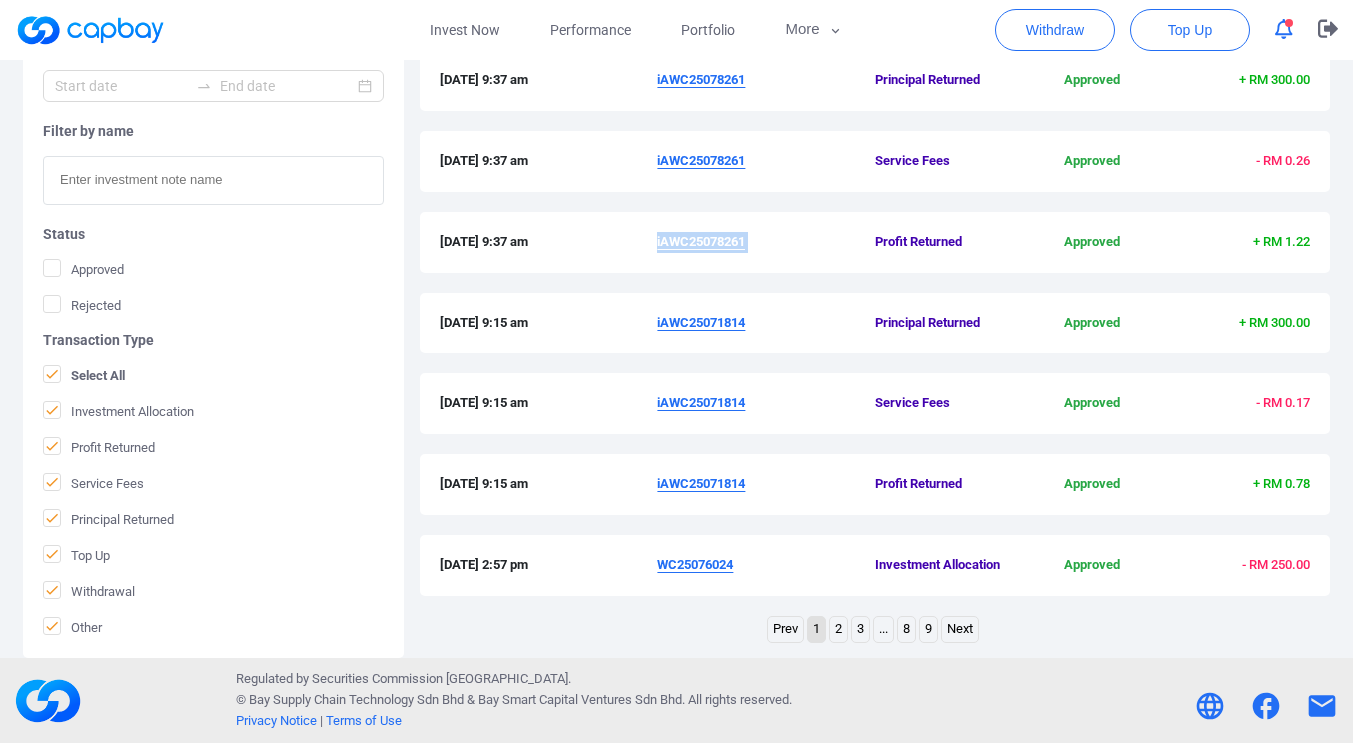 drag, startPoint x: 757, startPoint y: 238, endPoint x: 666, endPoint y: 242, distance: 91.08787 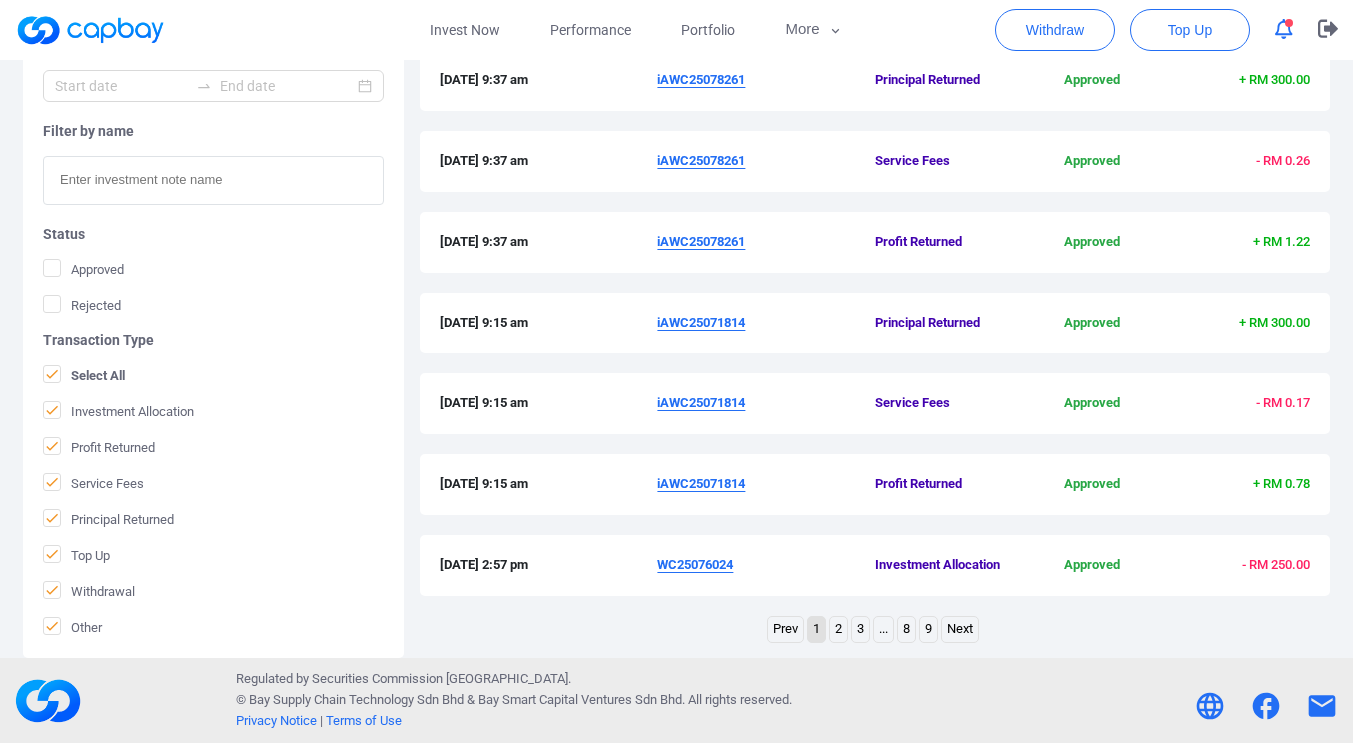 drag, startPoint x: 750, startPoint y: 244, endPoint x: 656, endPoint y: 240, distance: 94.08507 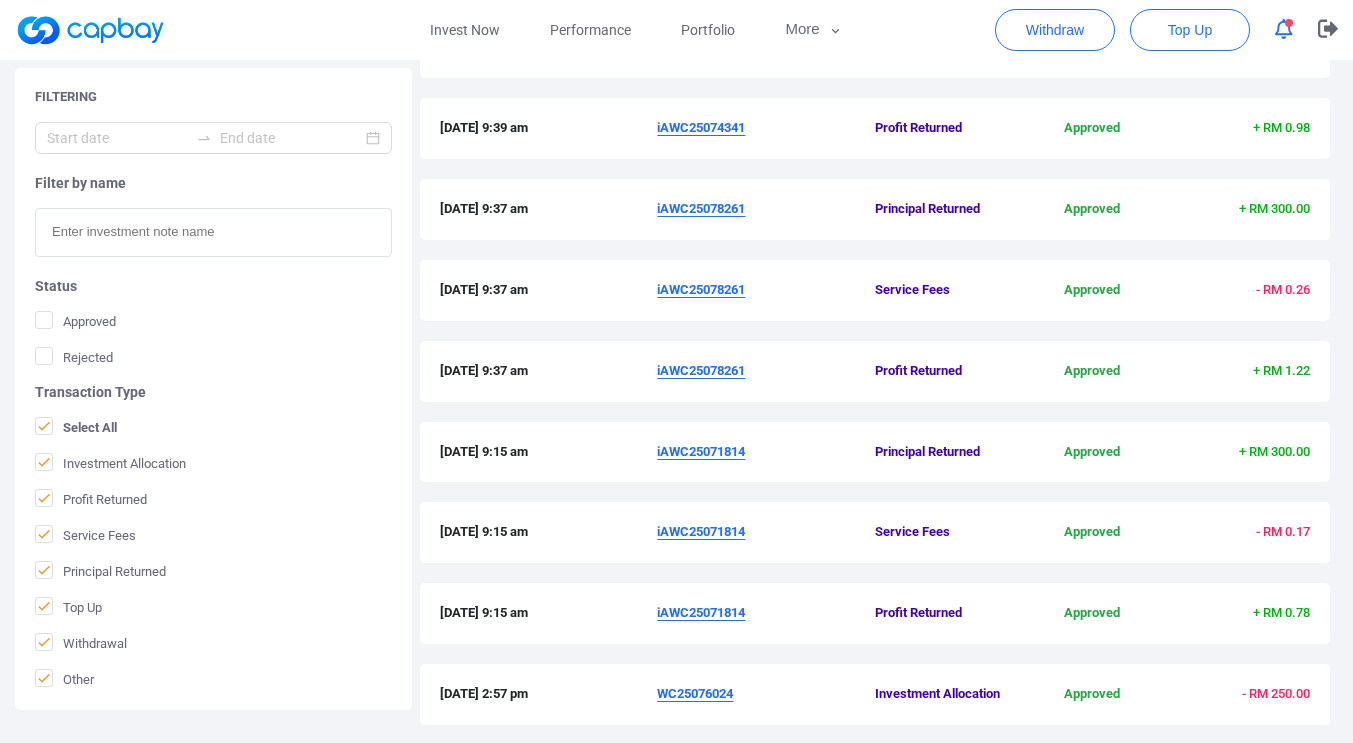 scroll, scrollTop: 542, scrollLeft: 0, axis: vertical 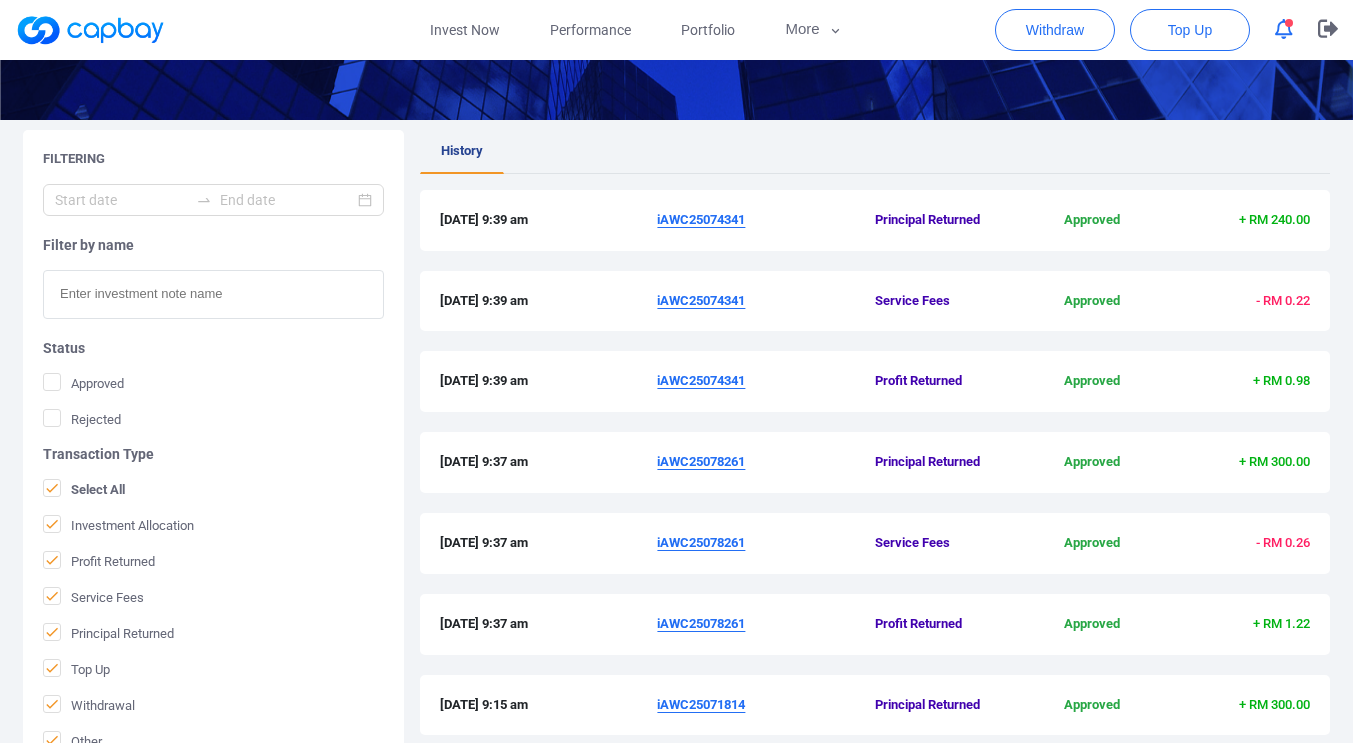 drag, startPoint x: 752, startPoint y: 384, endPoint x: 644, endPoint y: 393, distance: 108.37435 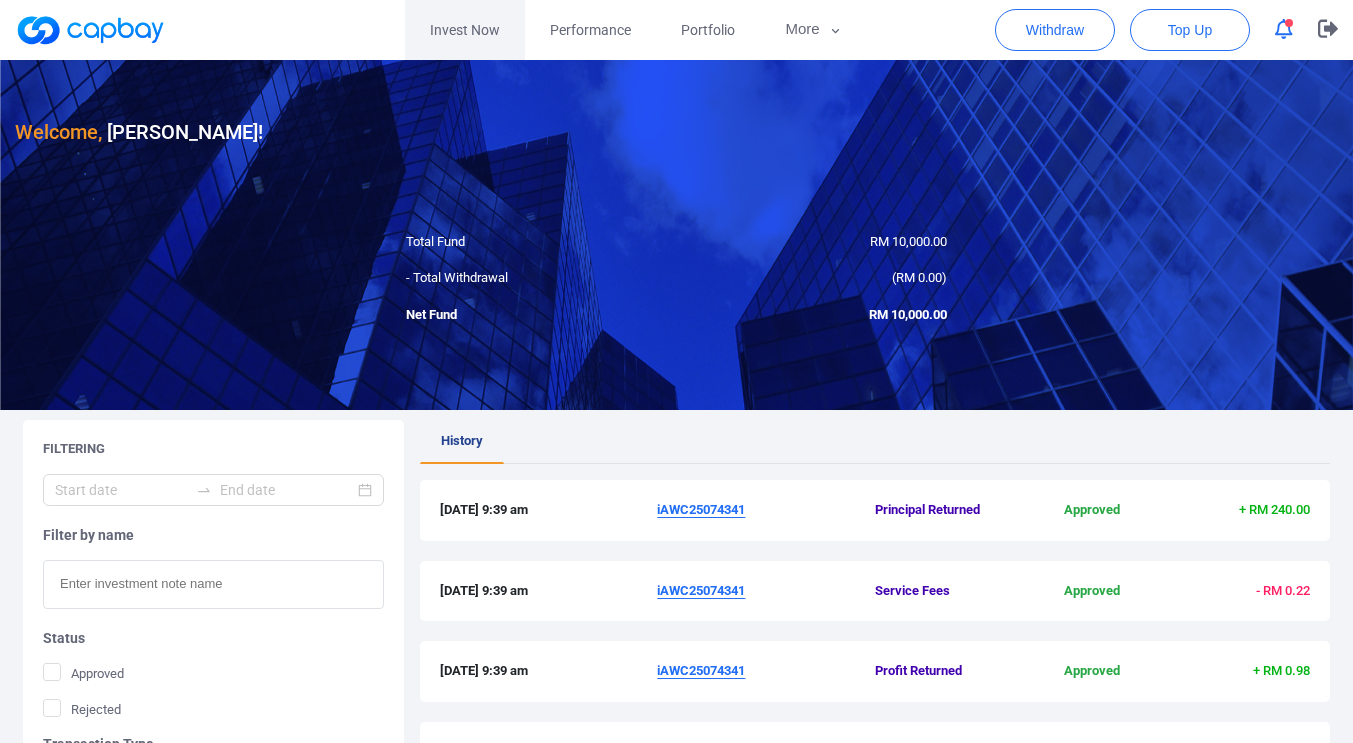 click on "Invest Now" at bounding box center [465, 30] 